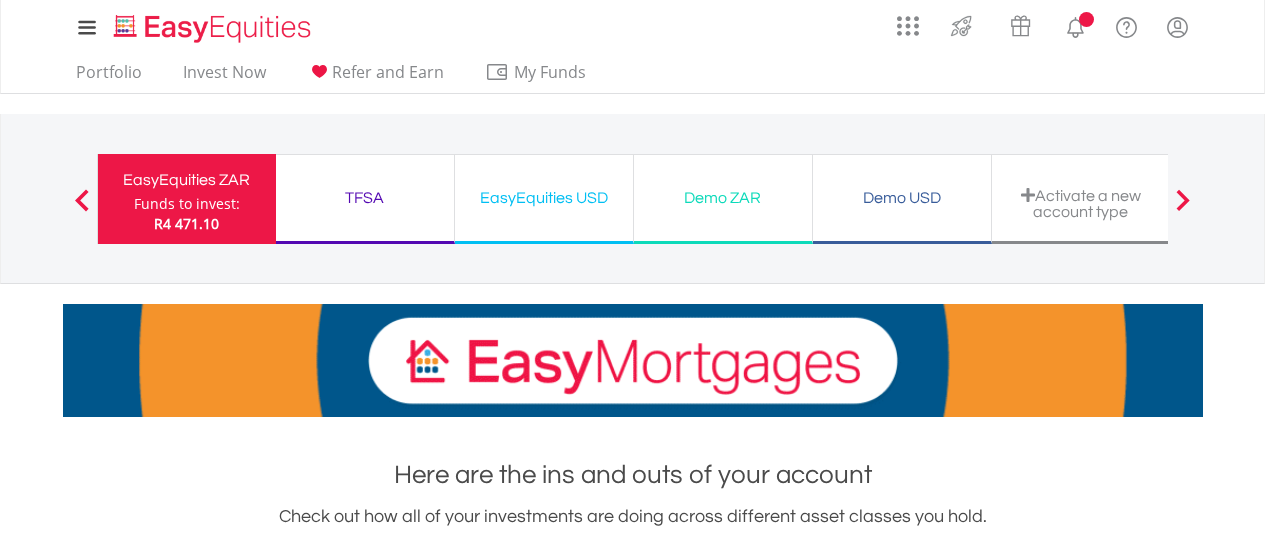 scroll, scrollTop: 0, scrollLeft: 0, axis: both 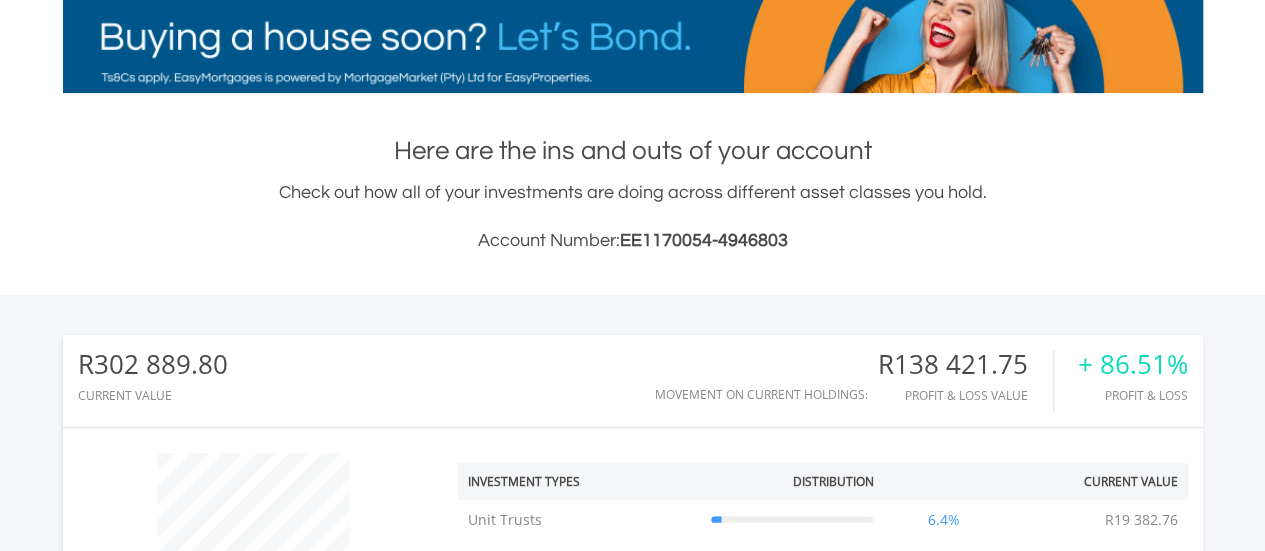 click on "My Investments
Invest Now
New Listings
Sell
My Recurring Investments
Pending Orders
Switch Unit Trusts
Vouchers
Buy a Voucher
Redeem a Voucher" at bounding box center [632, 610] 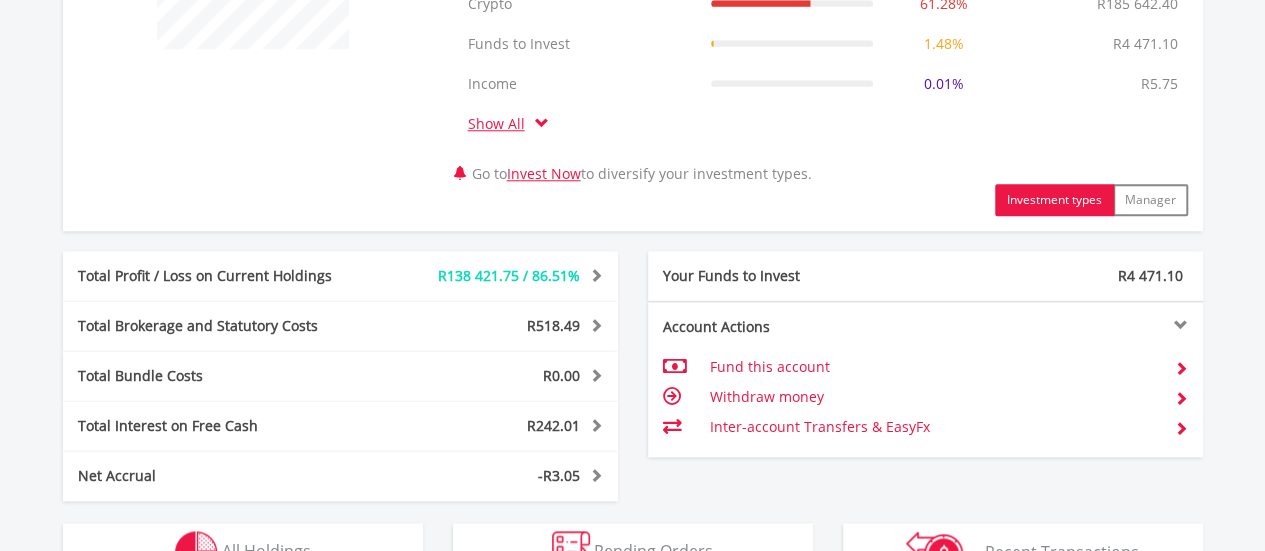 scroll, scrollTop: 922, scrollLeft: 0, axis: vertical 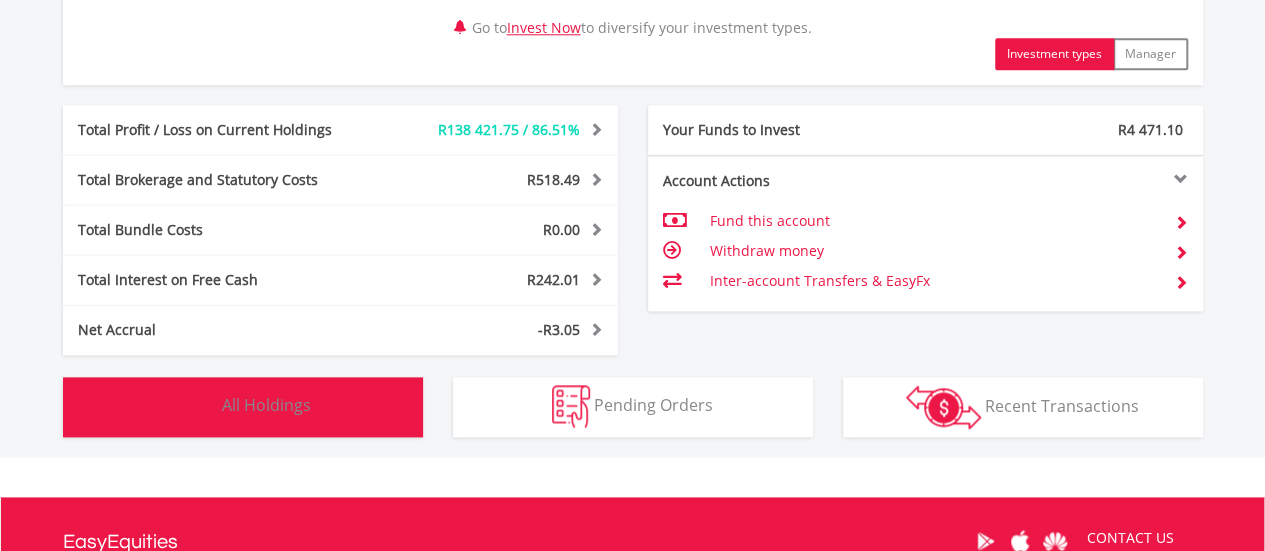 click on "All Holdings" at bounding box center (266, 405) 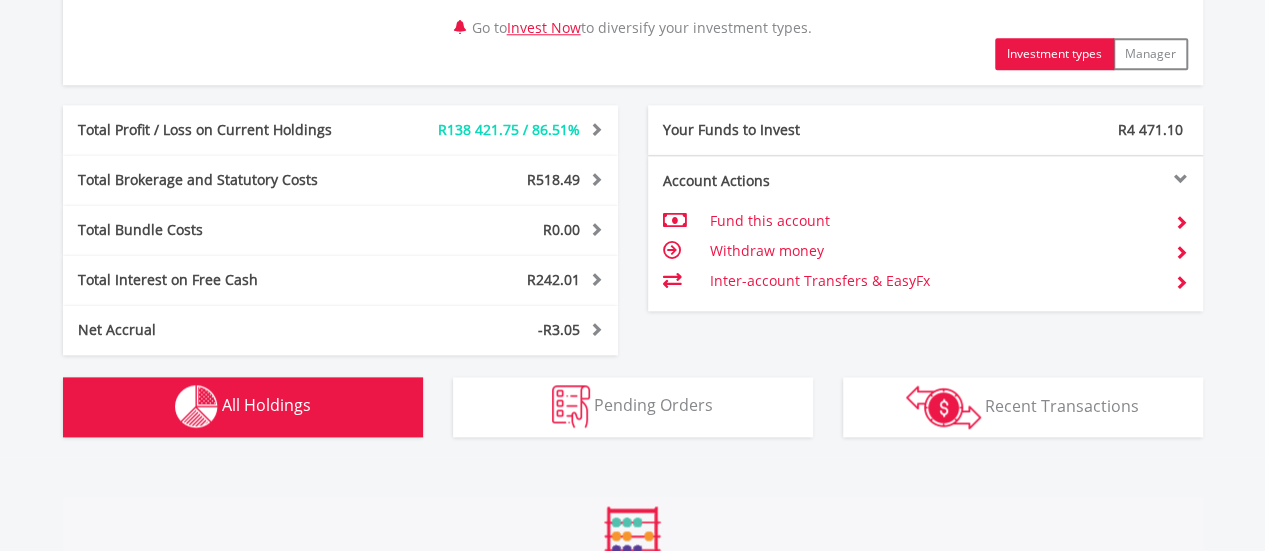 scroll, scrollTop: 1562, scrollLeft: 0, axis: vertical 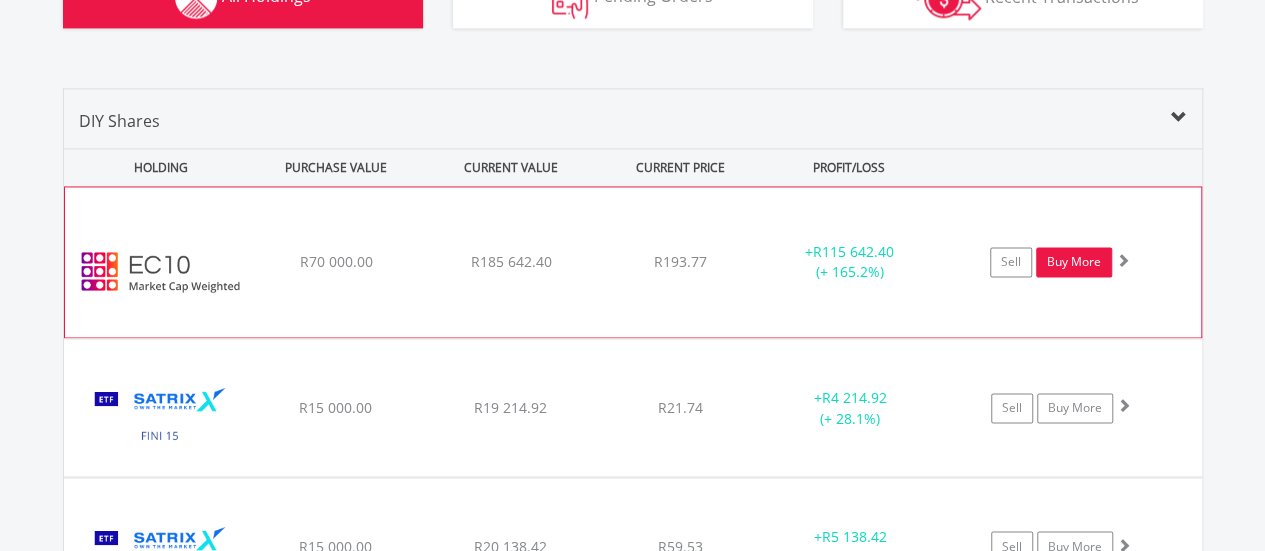 click on "Buy More" at bounding box center (1074, 262) 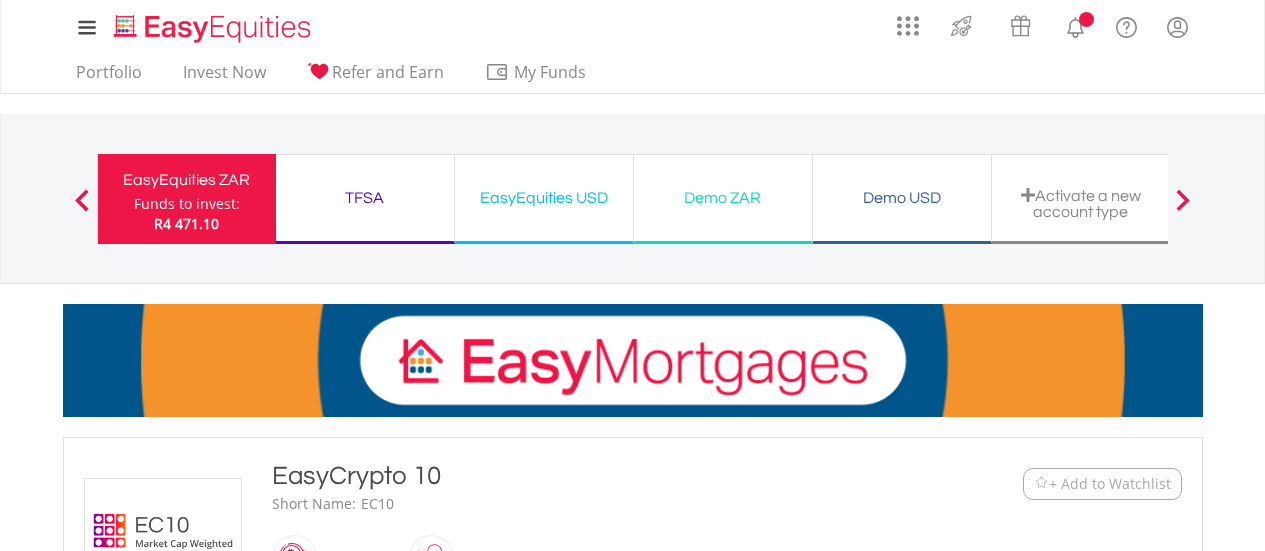 scroll, scrollTop: 0, scrollLeft: 0, axis: both 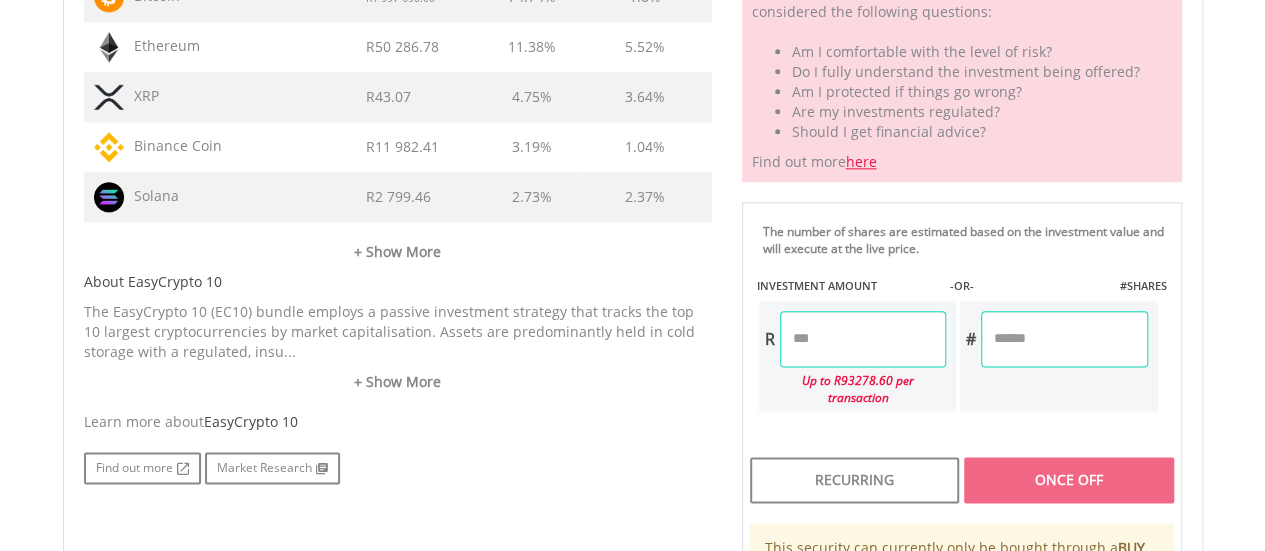 click at bounding box center (863, 339) 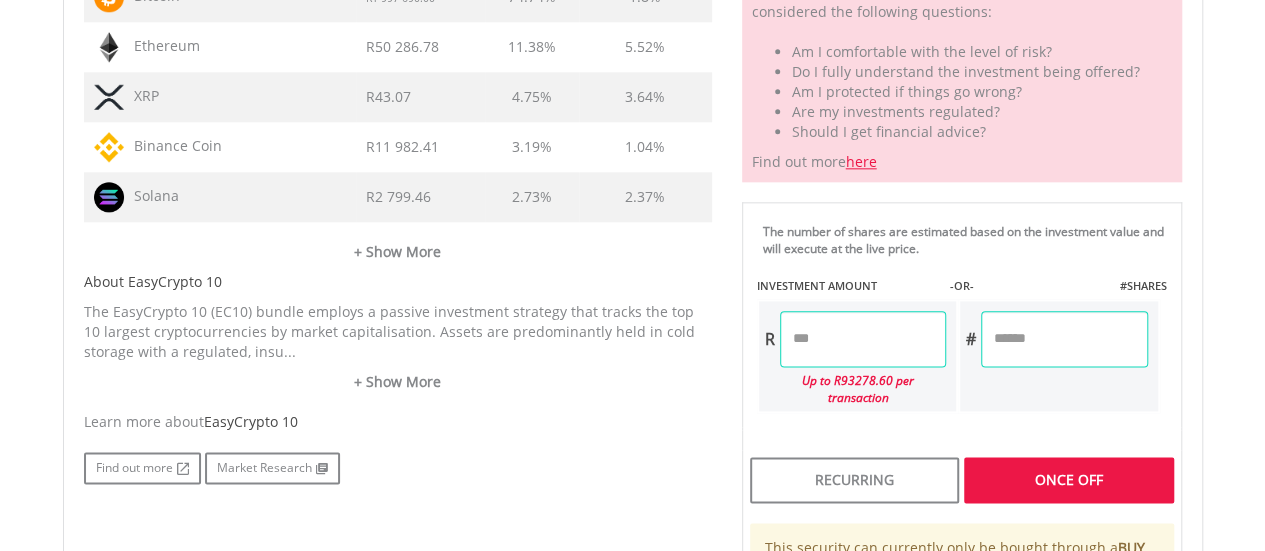 type on "*******" 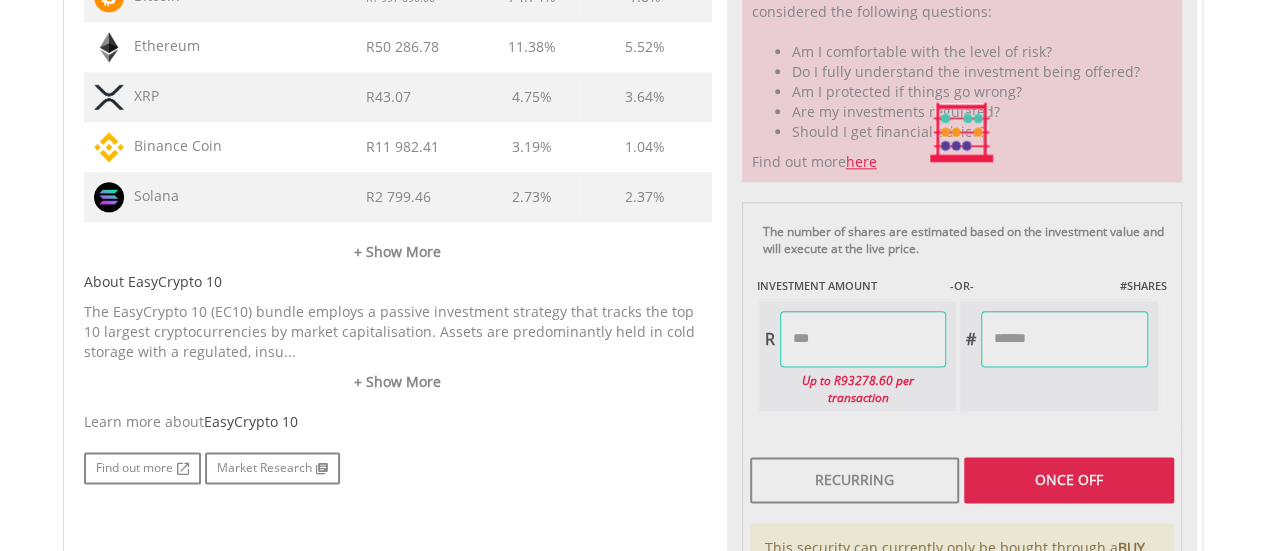 click on "Last Updated Price:
15-min. Delay*
Price Update Cost:
0
Credits
Market Closed
SELLING AT (BID)
BUYING AT                     (ASK)
LAST PRICE
R191.208
R196.333
R193.765
0" at bounding box center [962, 133] 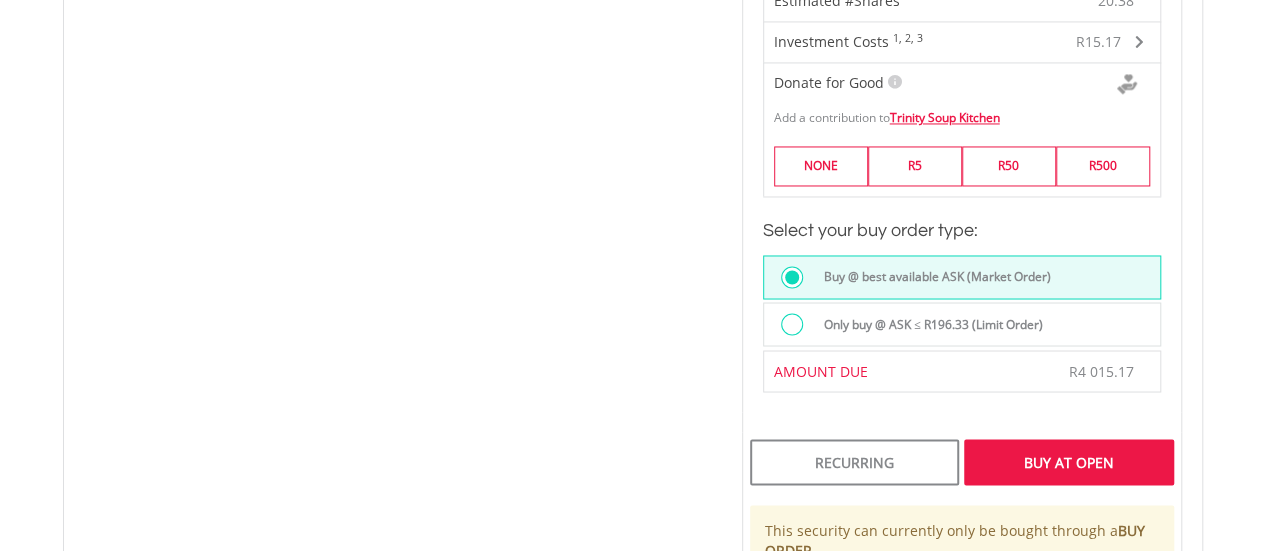 scroll, scrollTop: 1618, scrollLeft: 0, axis: vertical 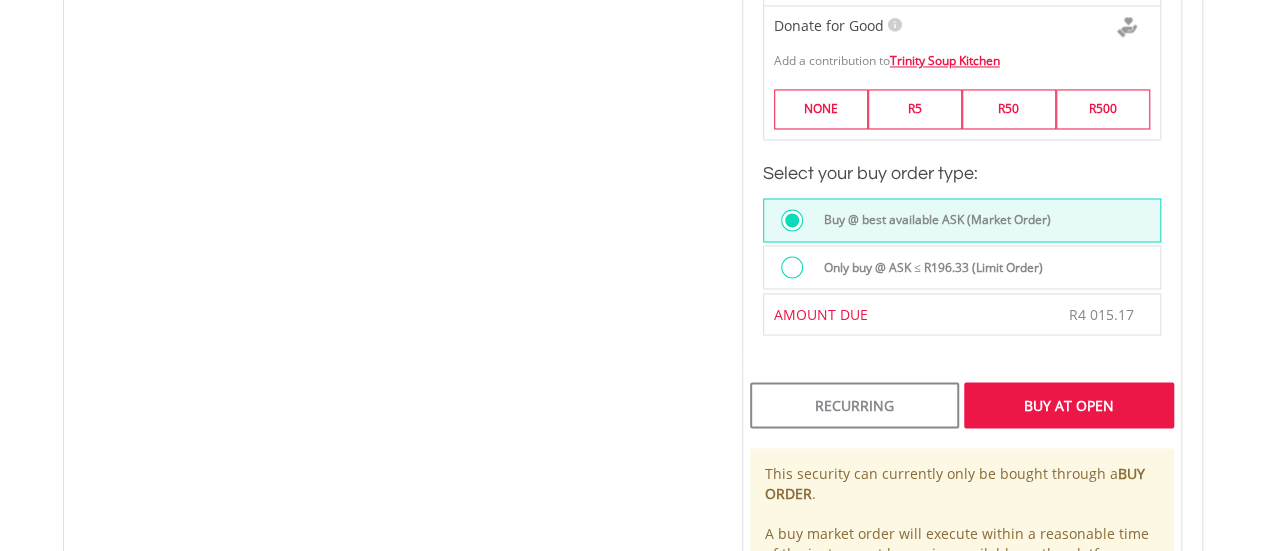click on "Buy At Open" at bounding box center (1068, 405) 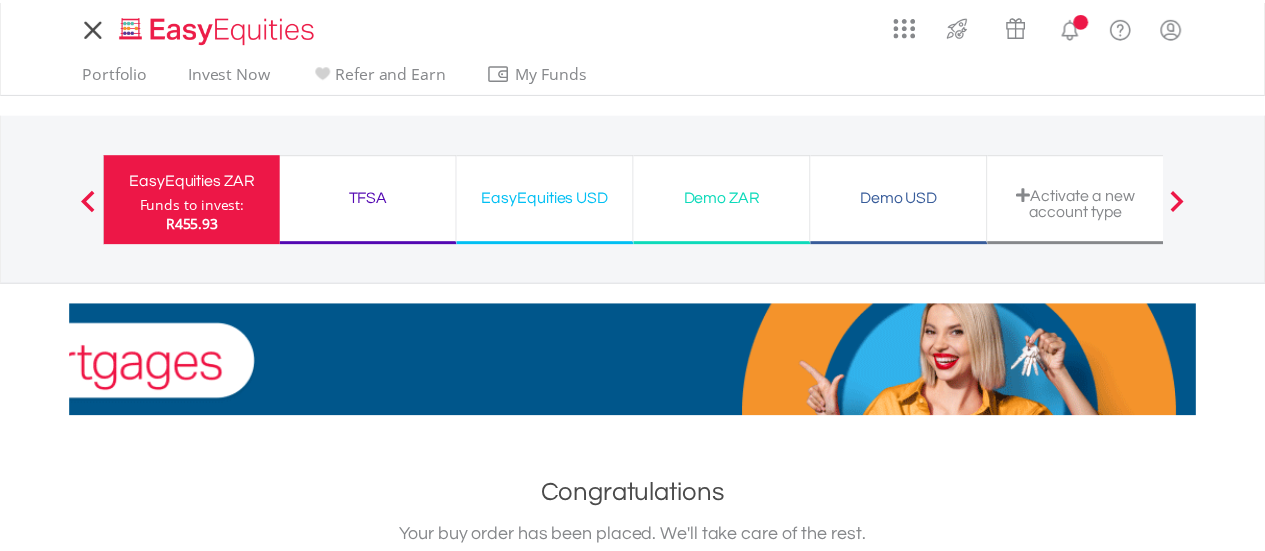 scroll, scrollTop: 0, scrollLeft: 0, axis: both 